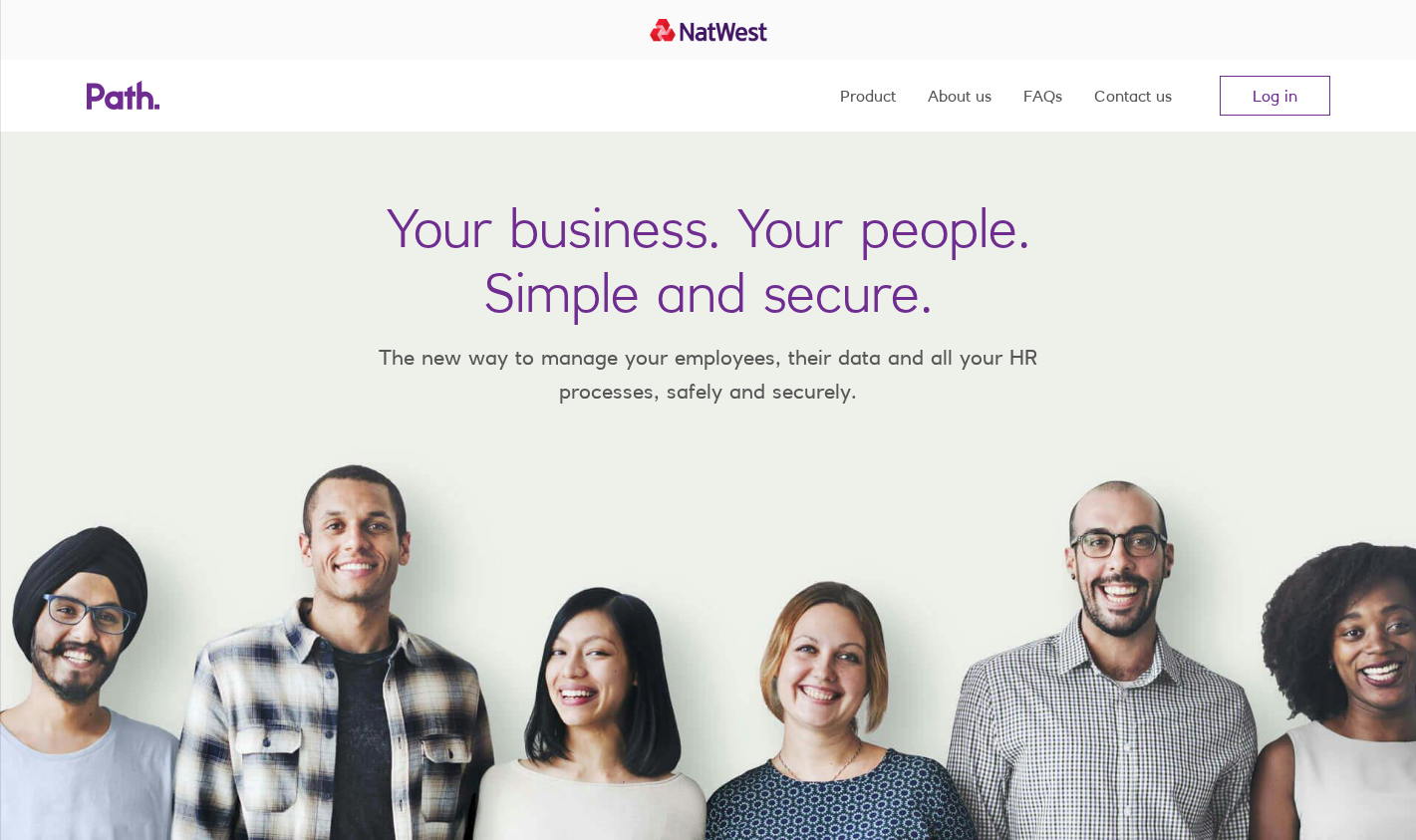 scroll, scrollTop: 0, scrollLeft: 0, axis: both 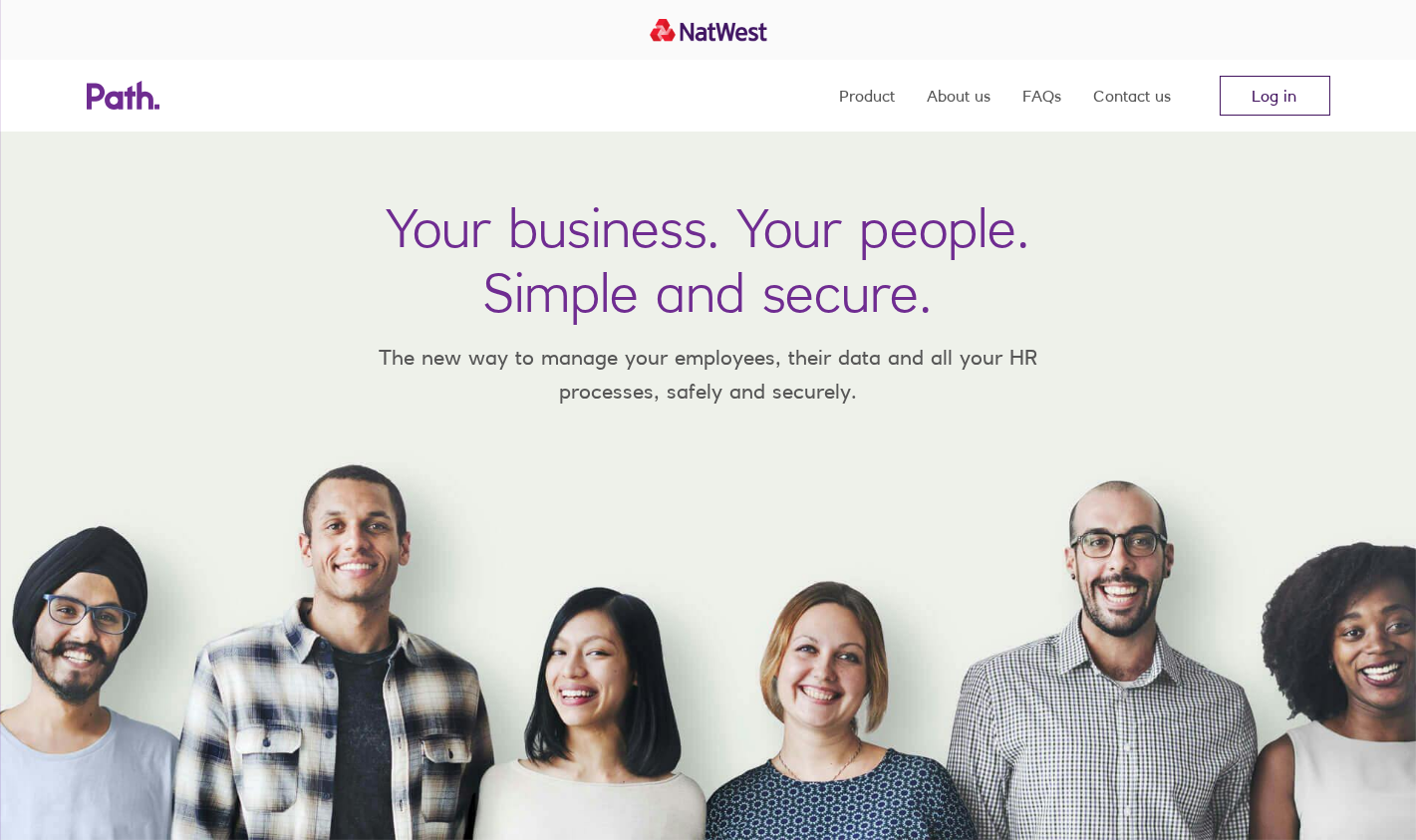 click on "Log in" at bounding box center (1274, 96) 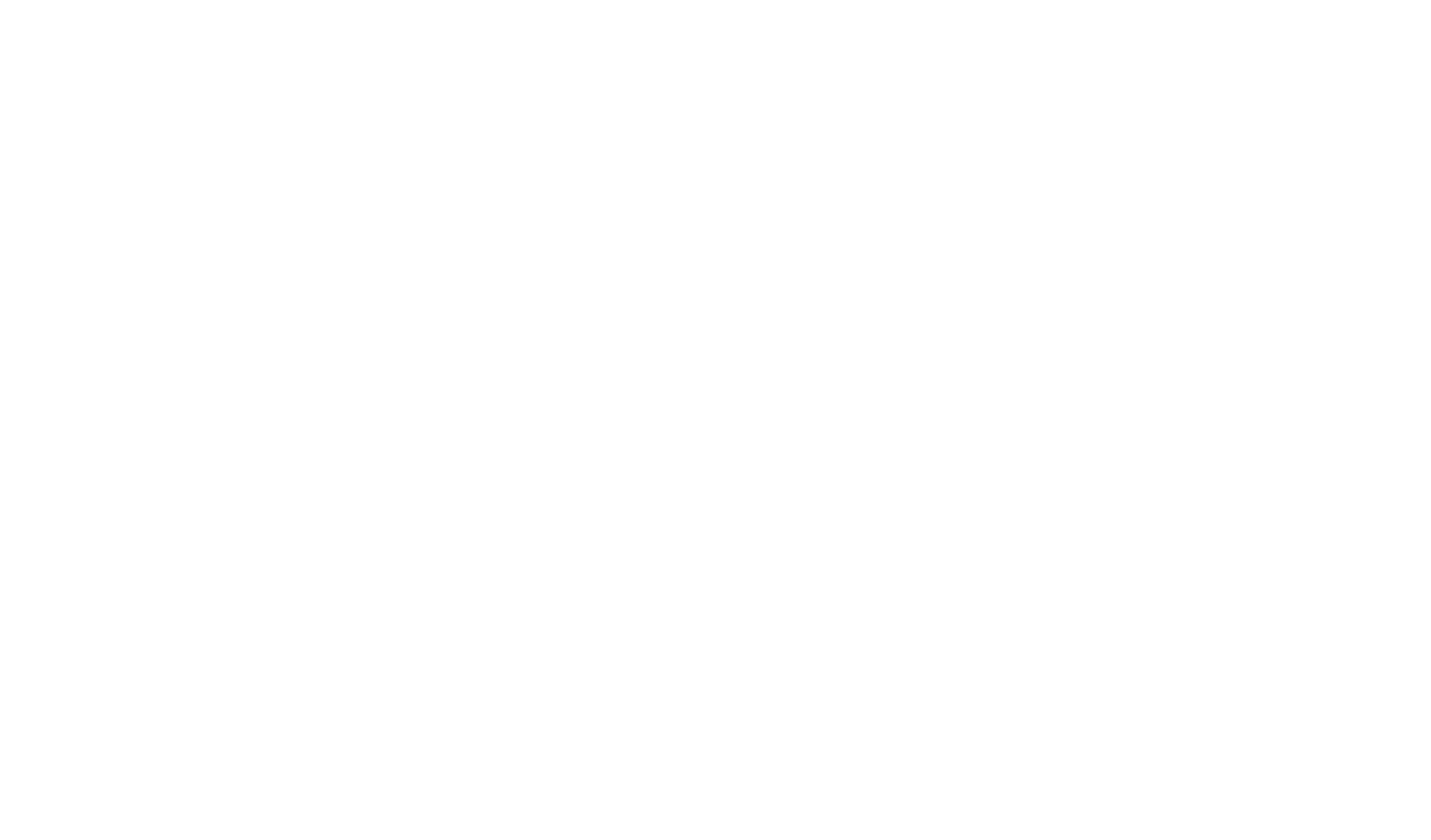 scroll, scrollTop: 0, scrollLeft: 0, axis: both 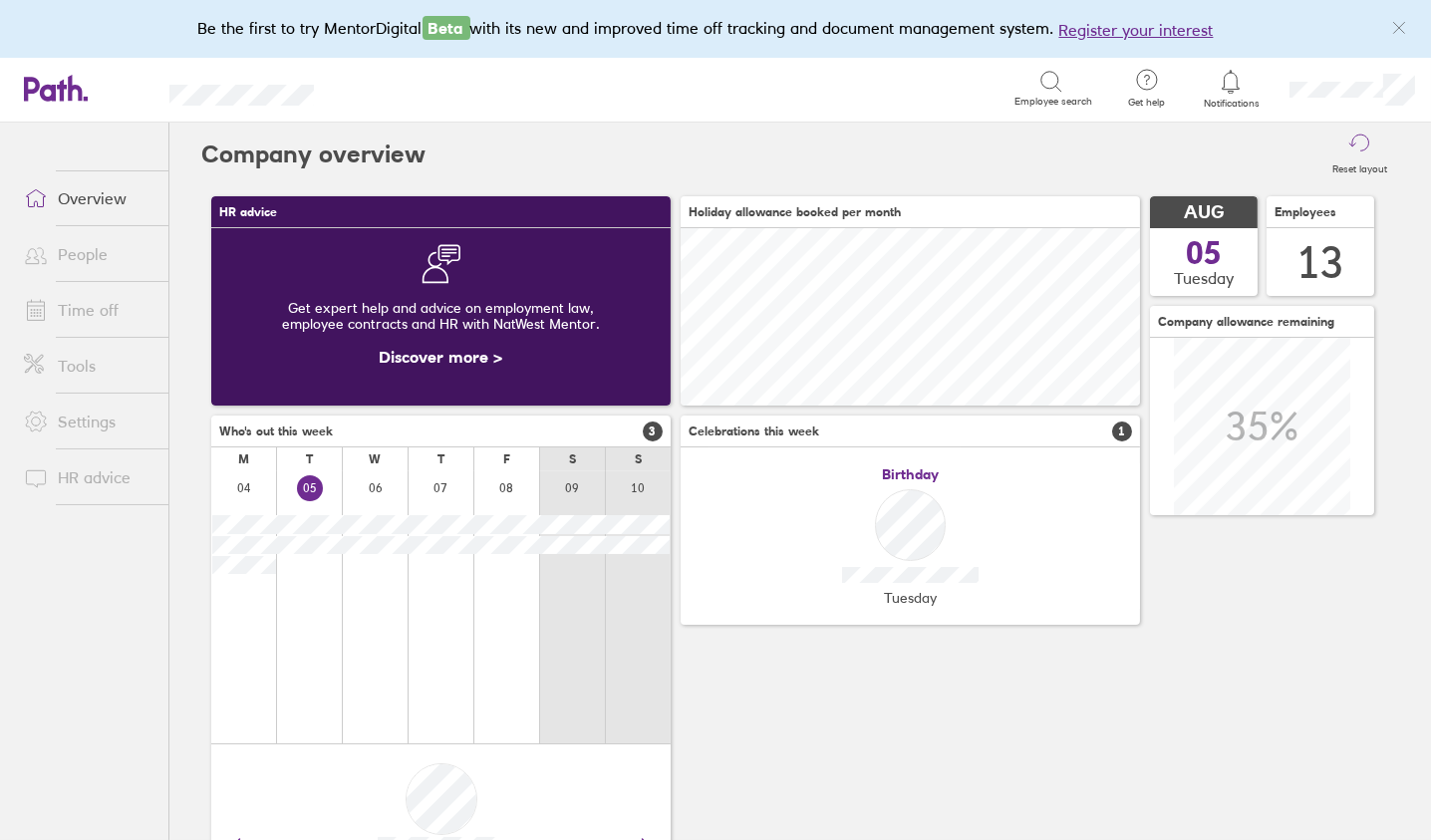 click on "People" at bounding box center (88, 254) 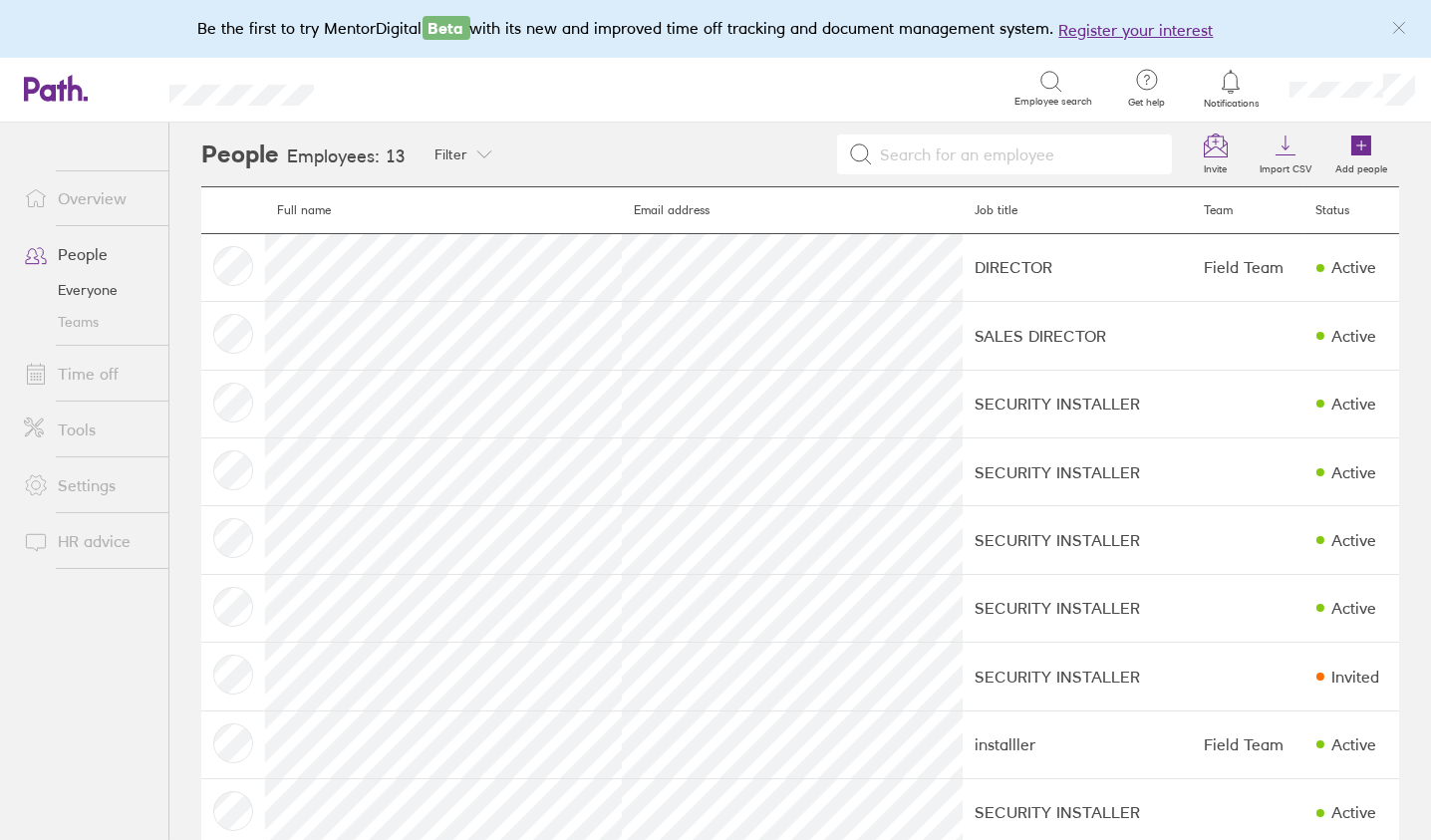 click on "Time off" at bounding box center [88, 374] 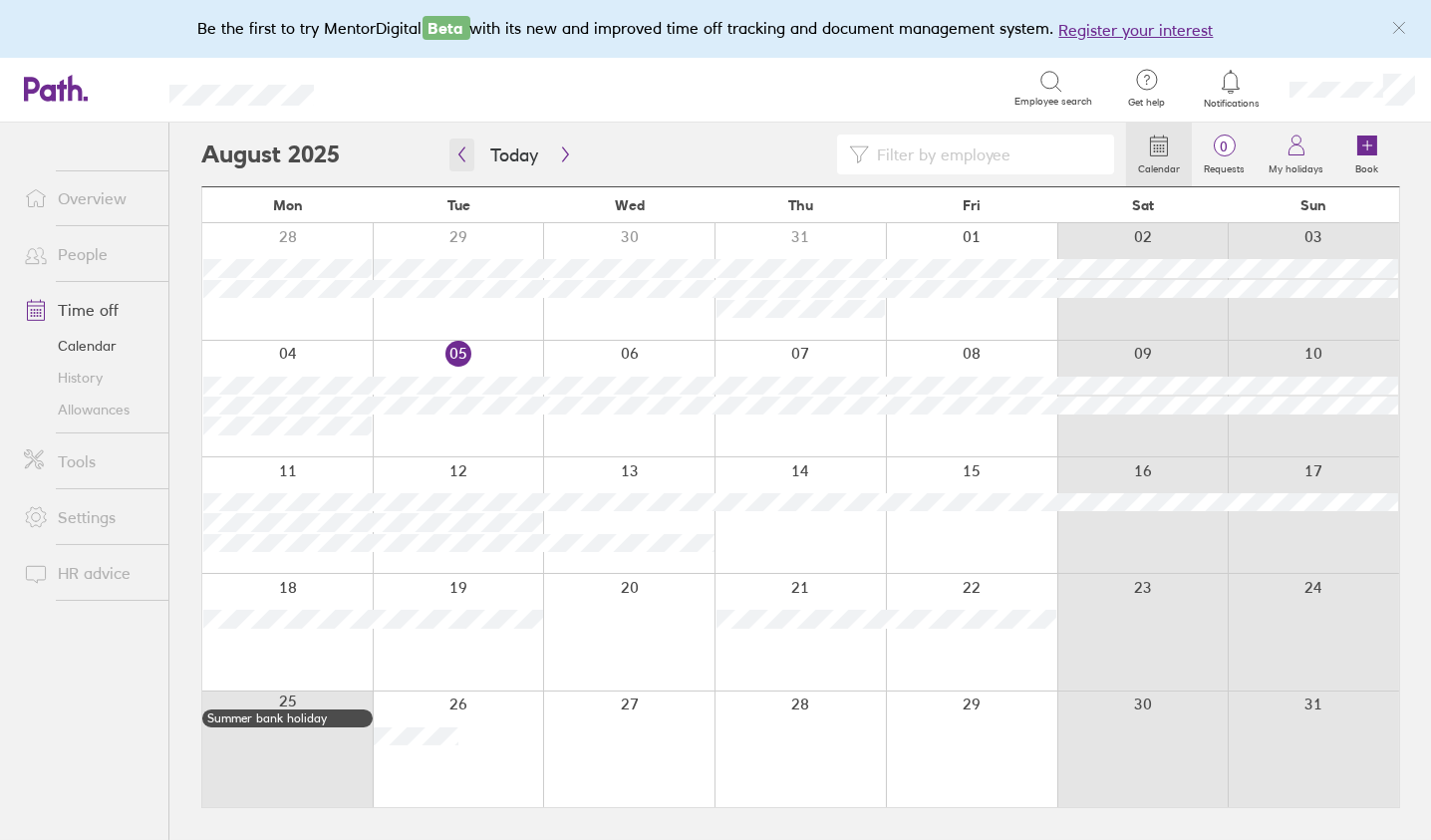 click 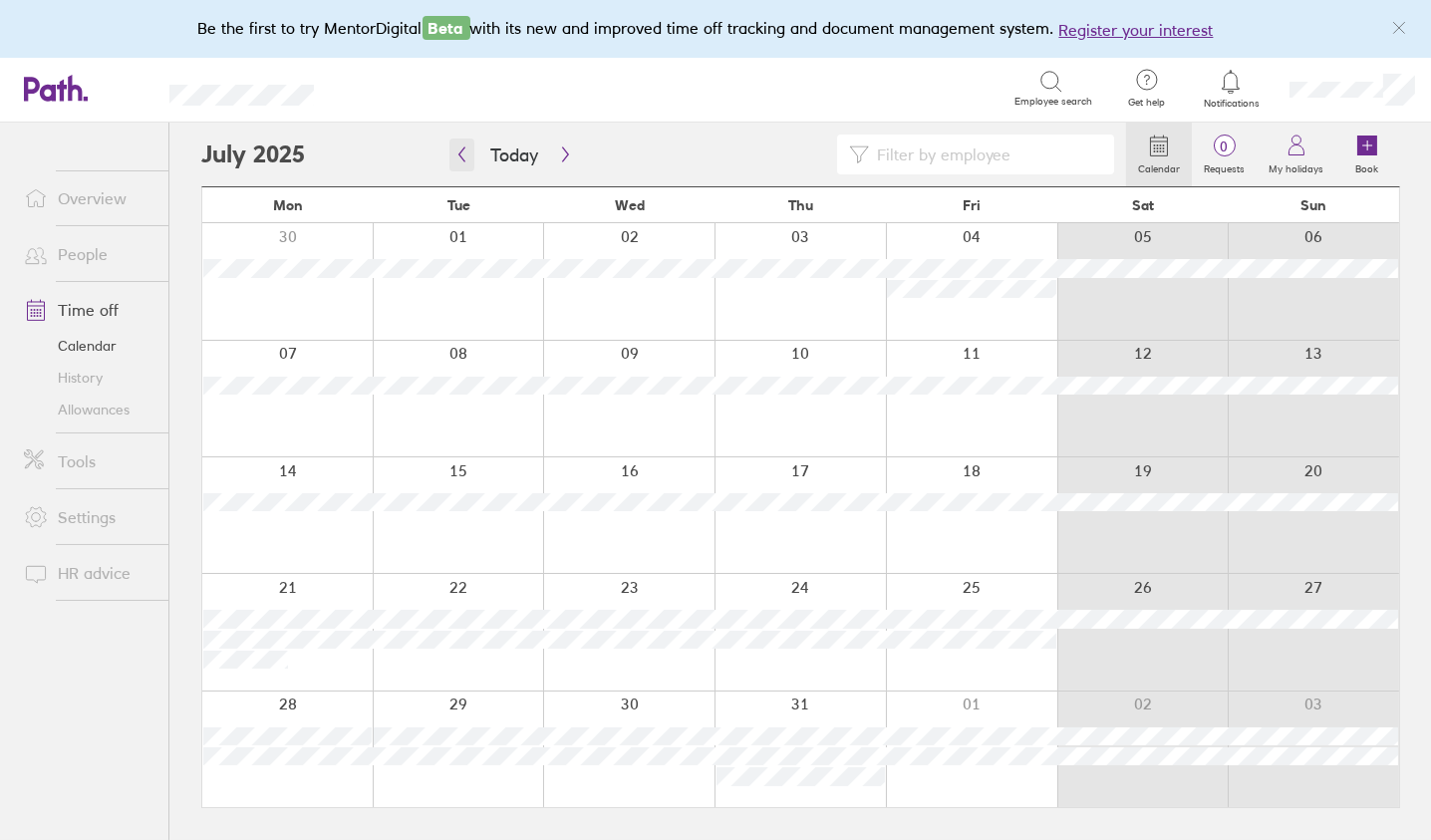 click 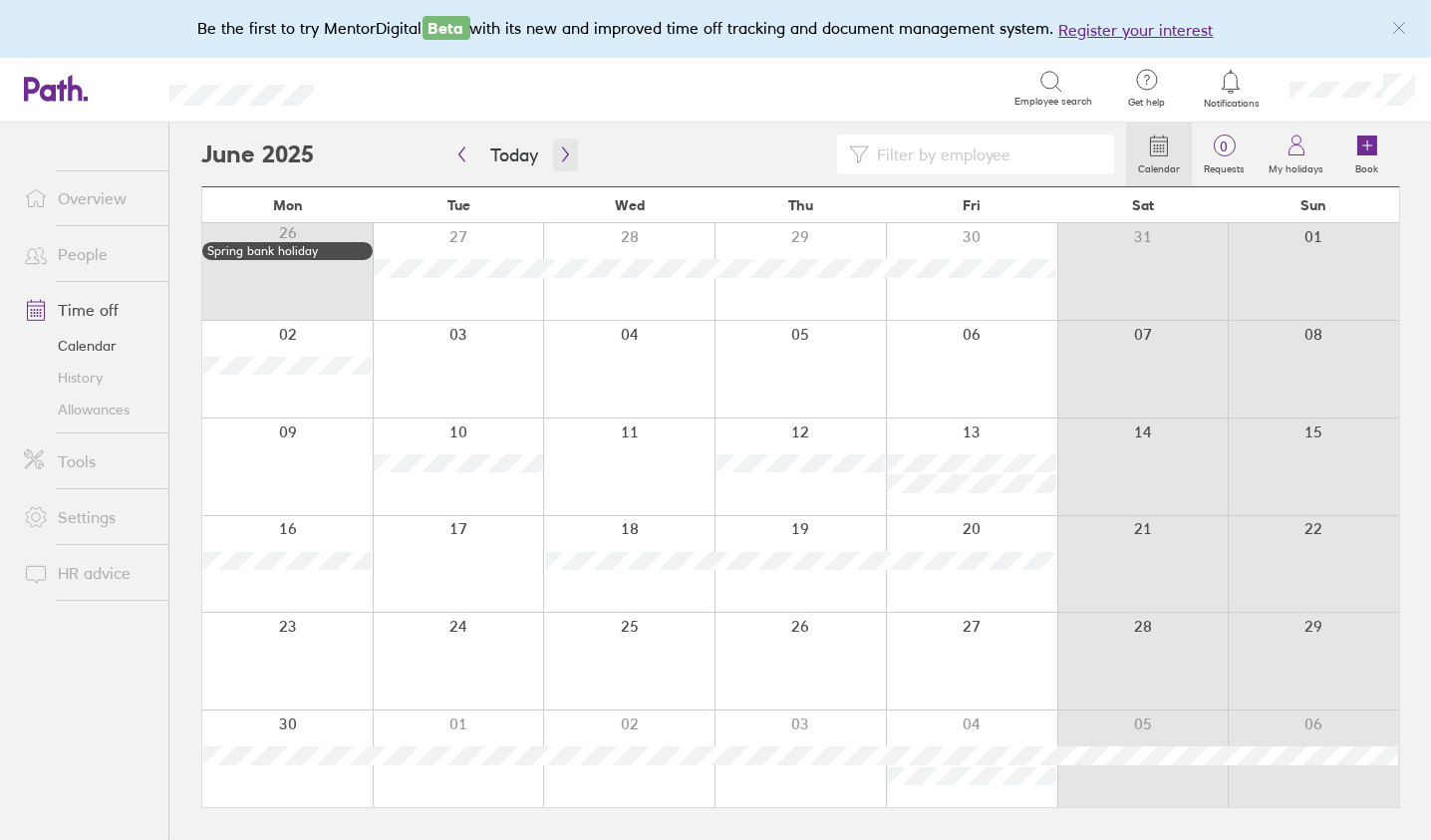click 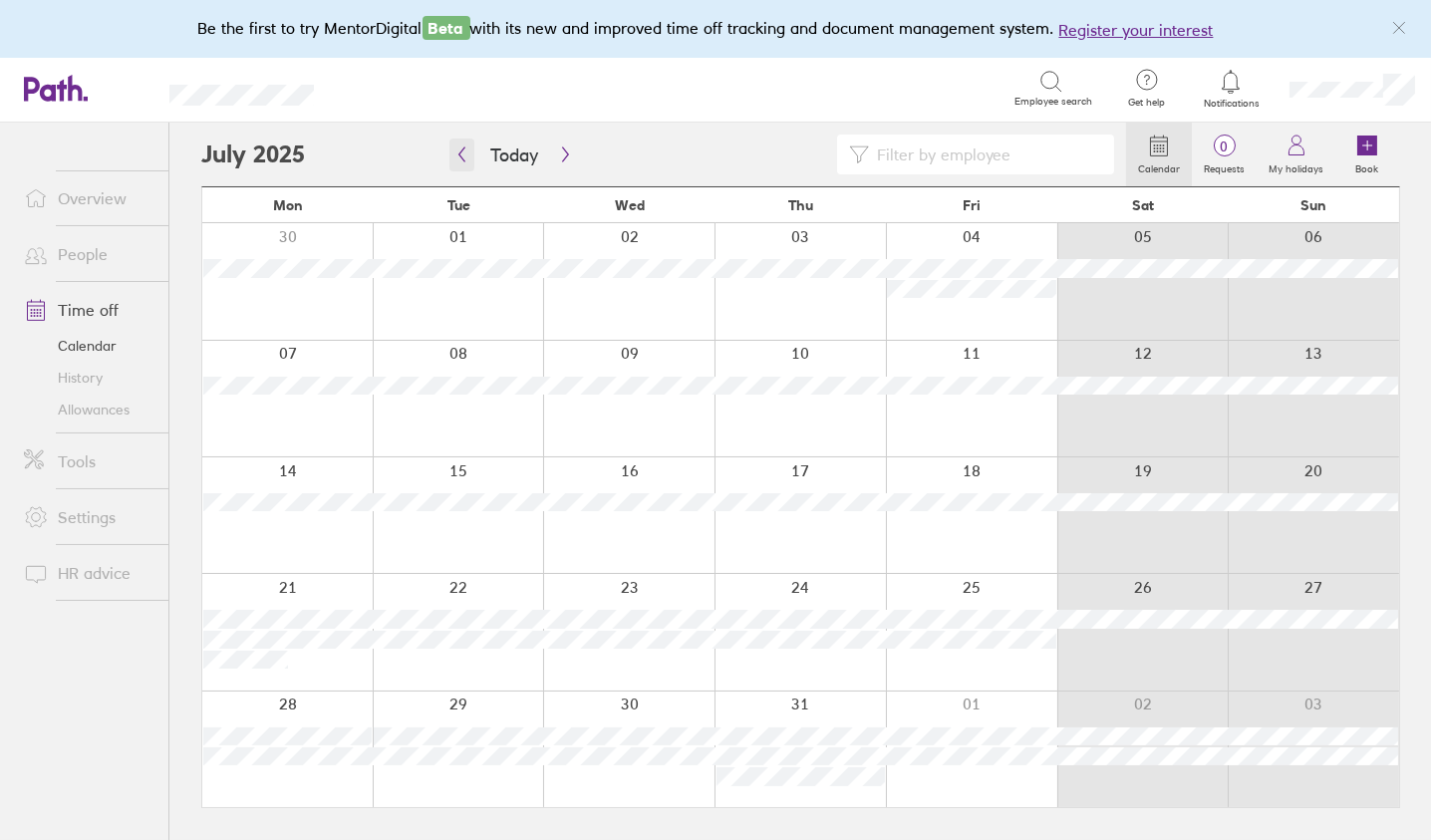 click 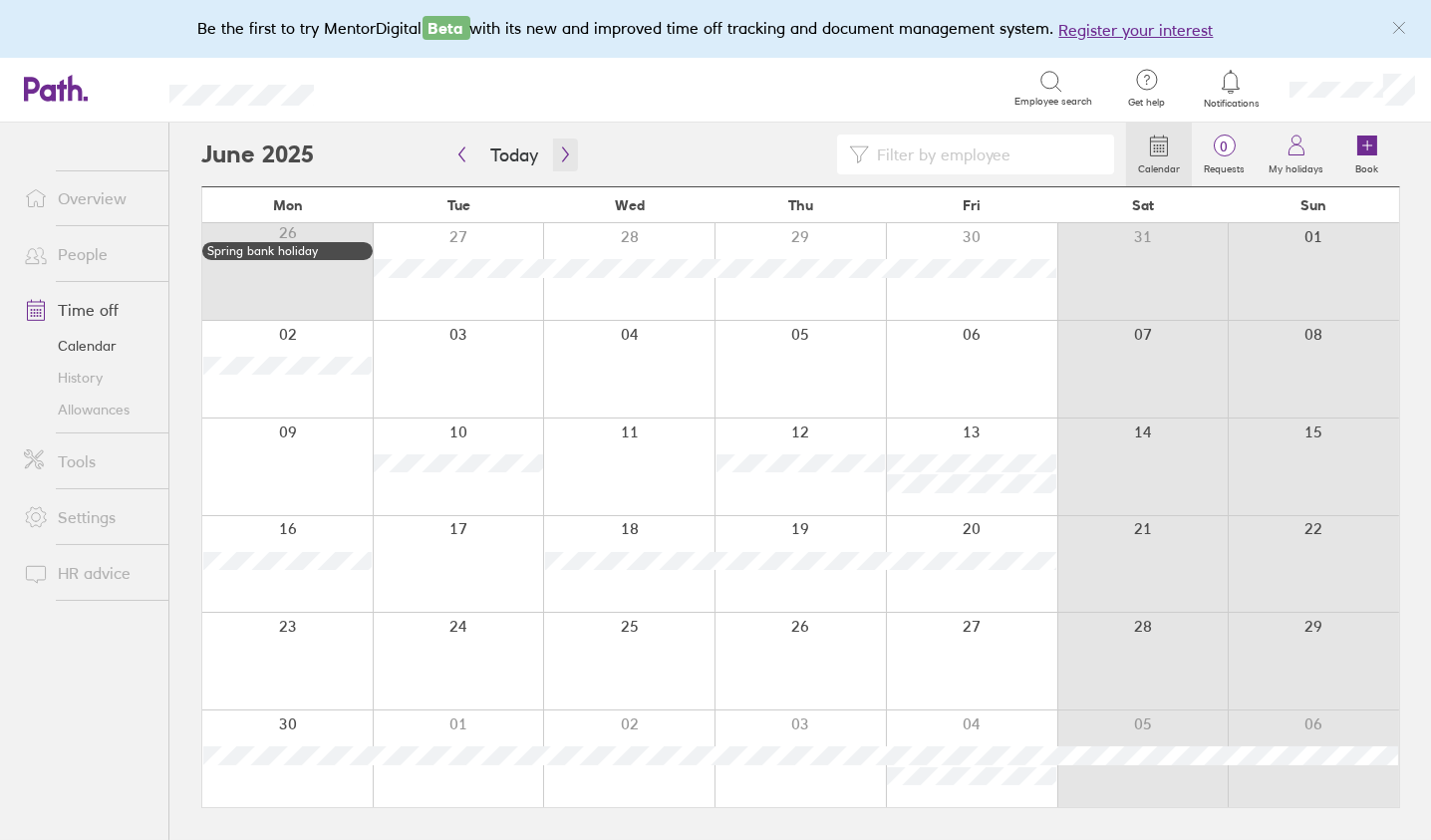 click 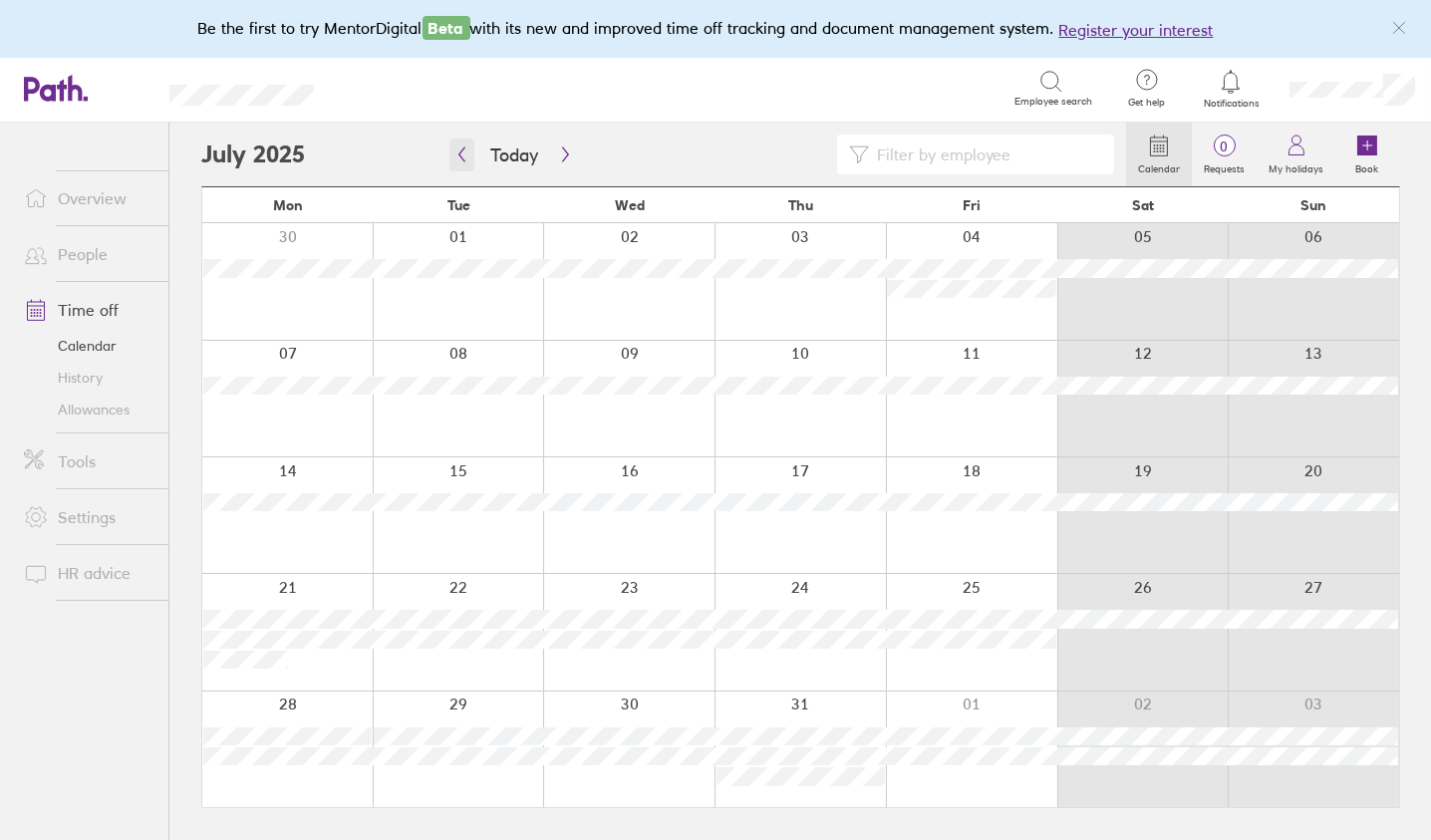 click 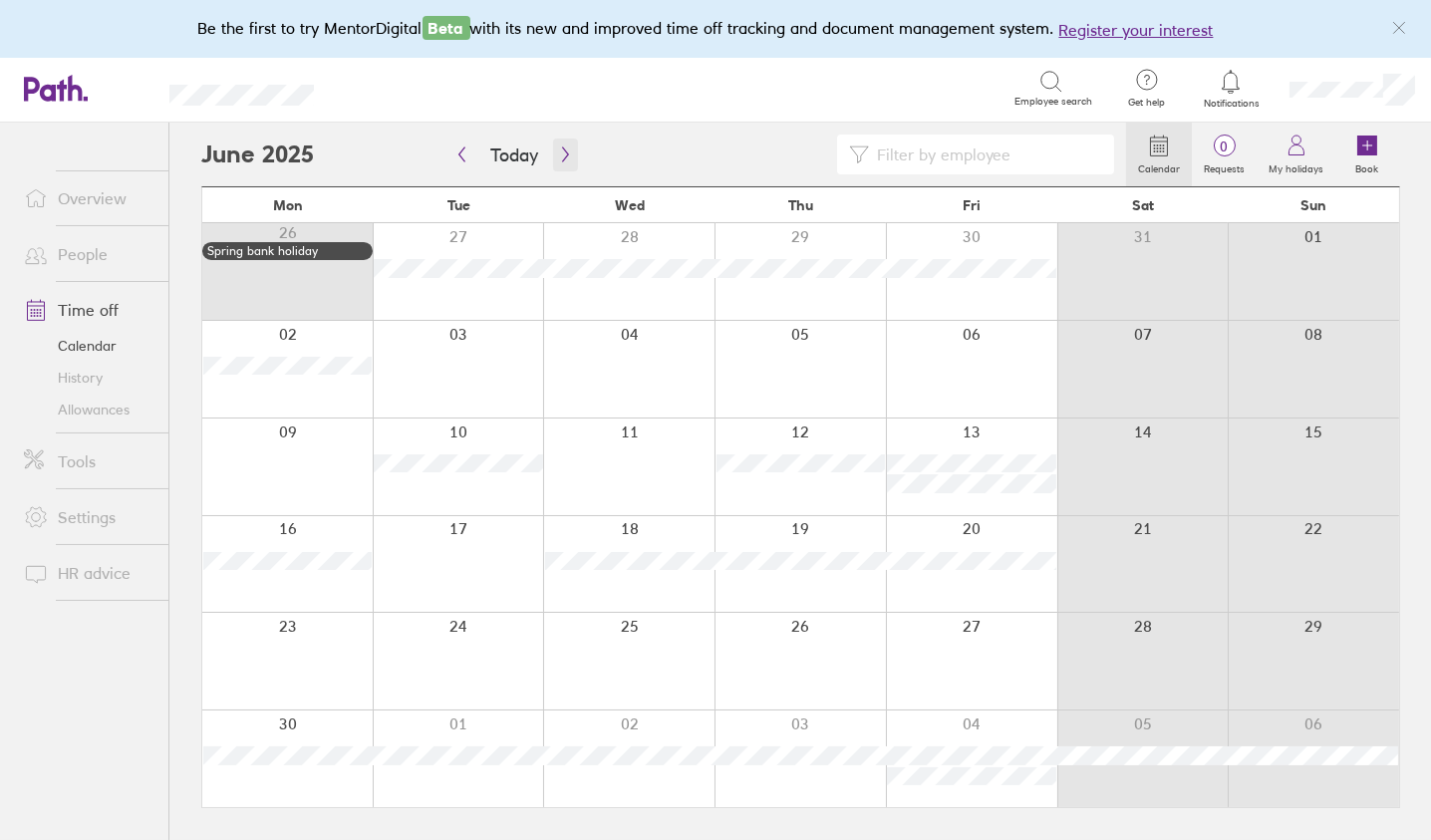 click 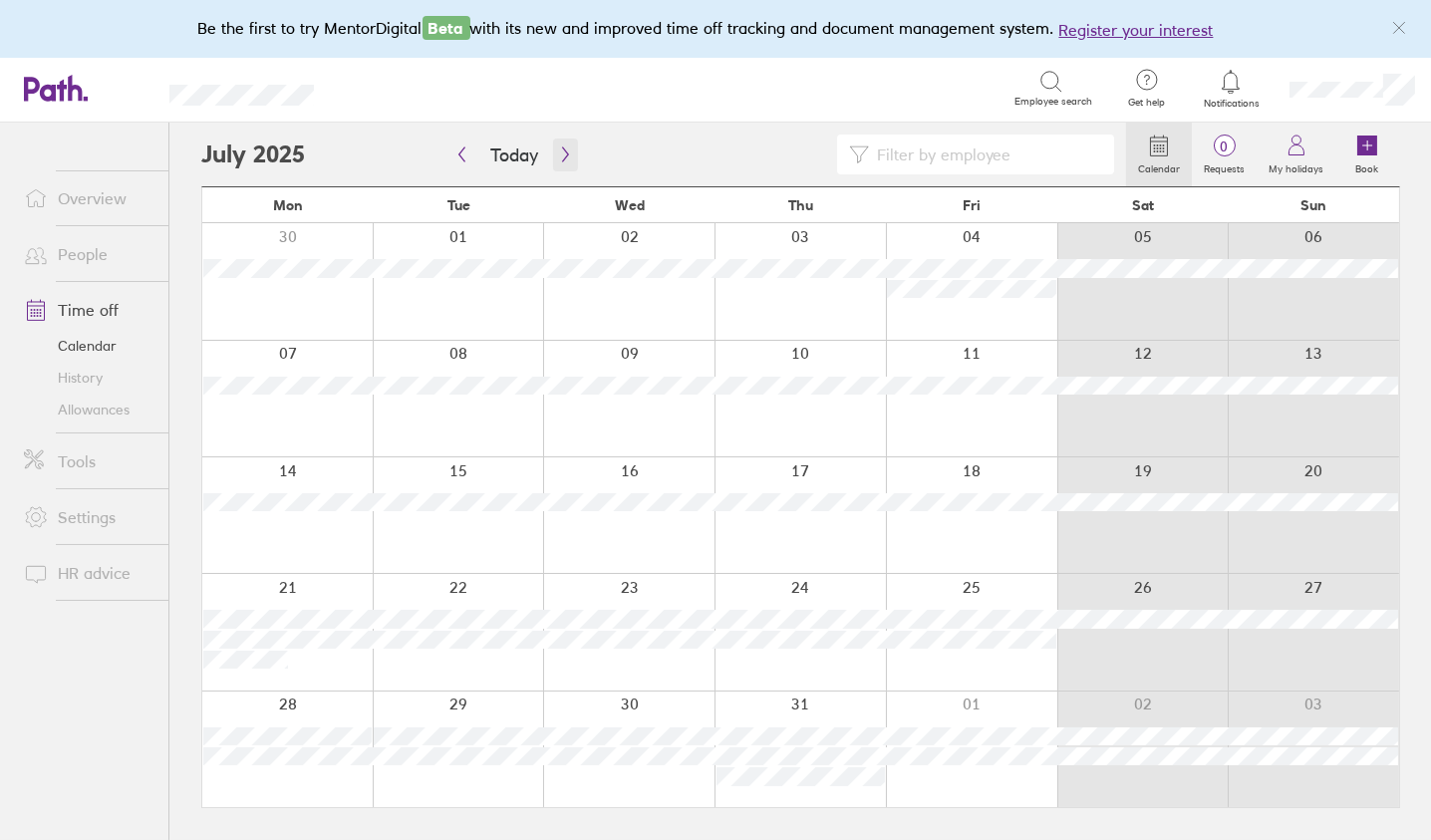 click 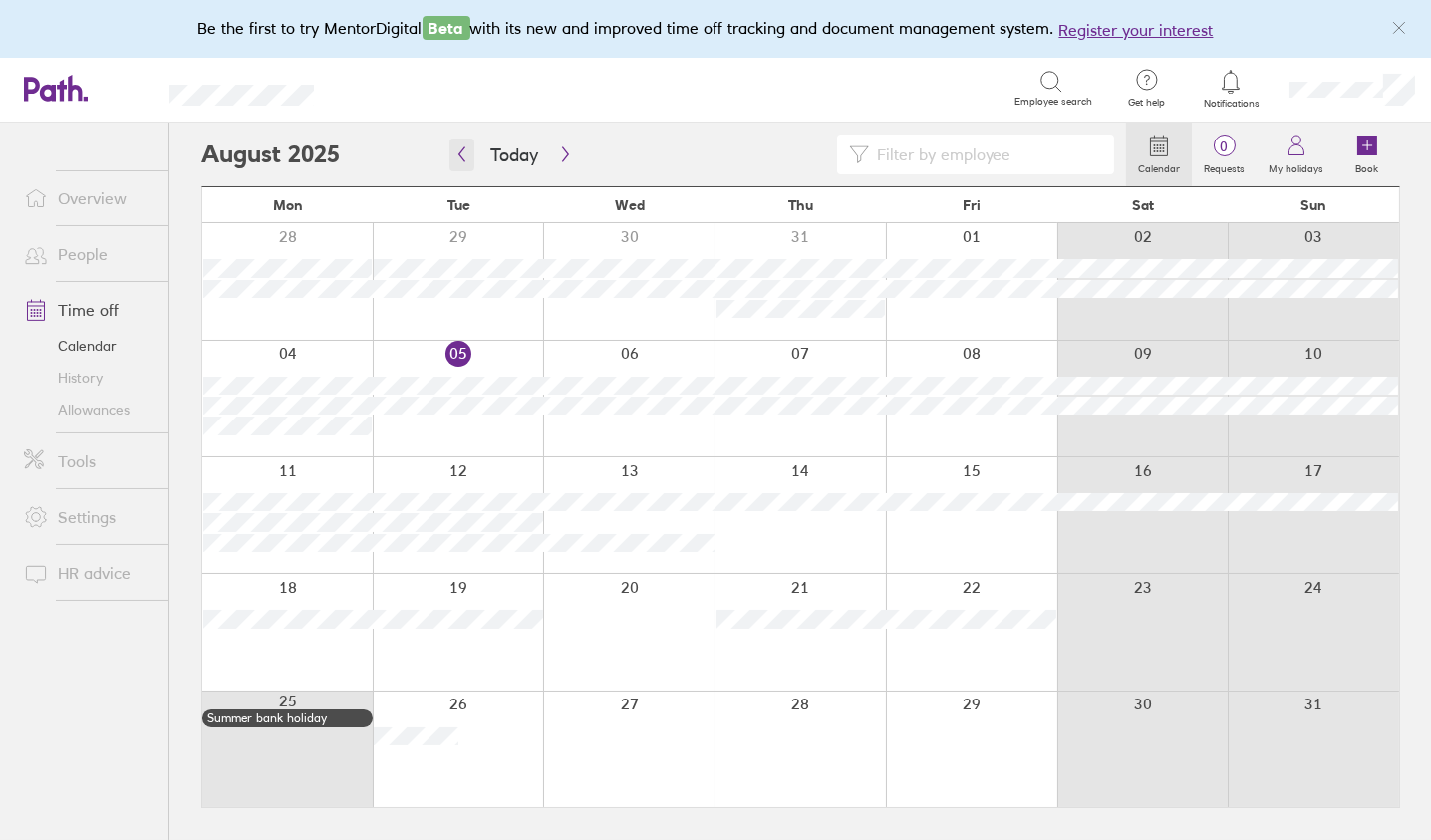 click 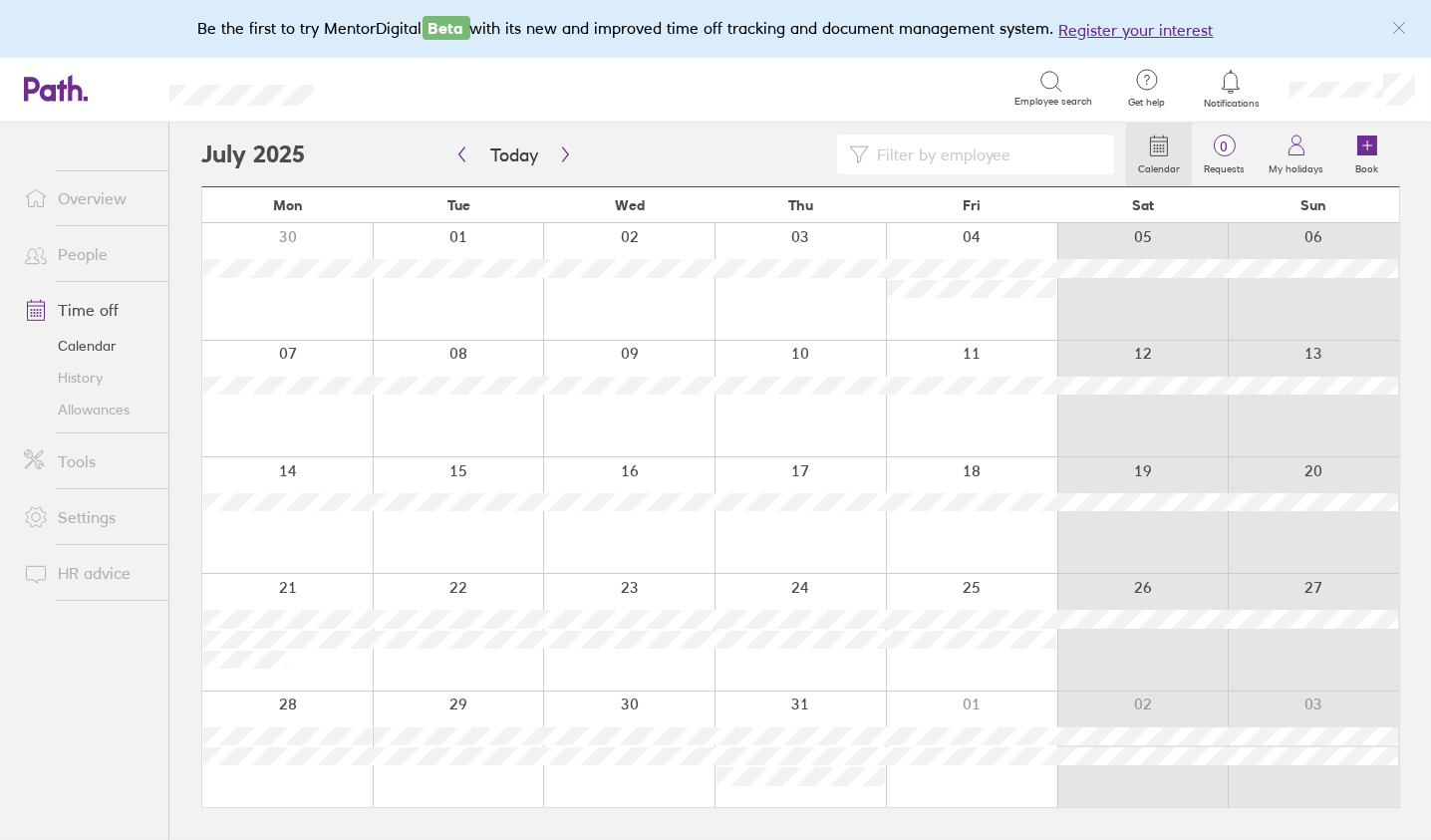 click on "Allowances" at bounding box center [88, 410] 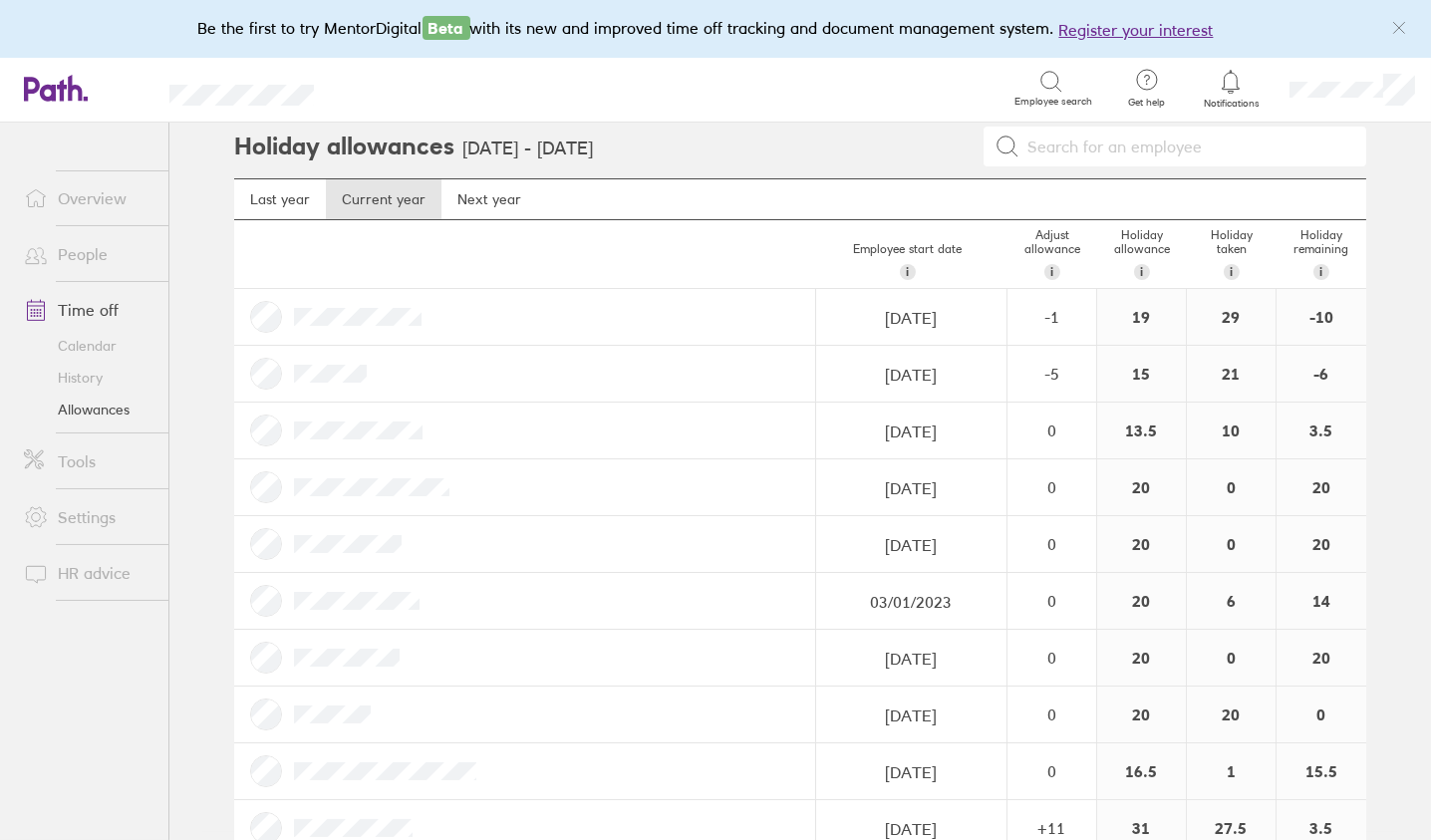scroll, scrollTop: 0, scrollLeft: 0, axis: both 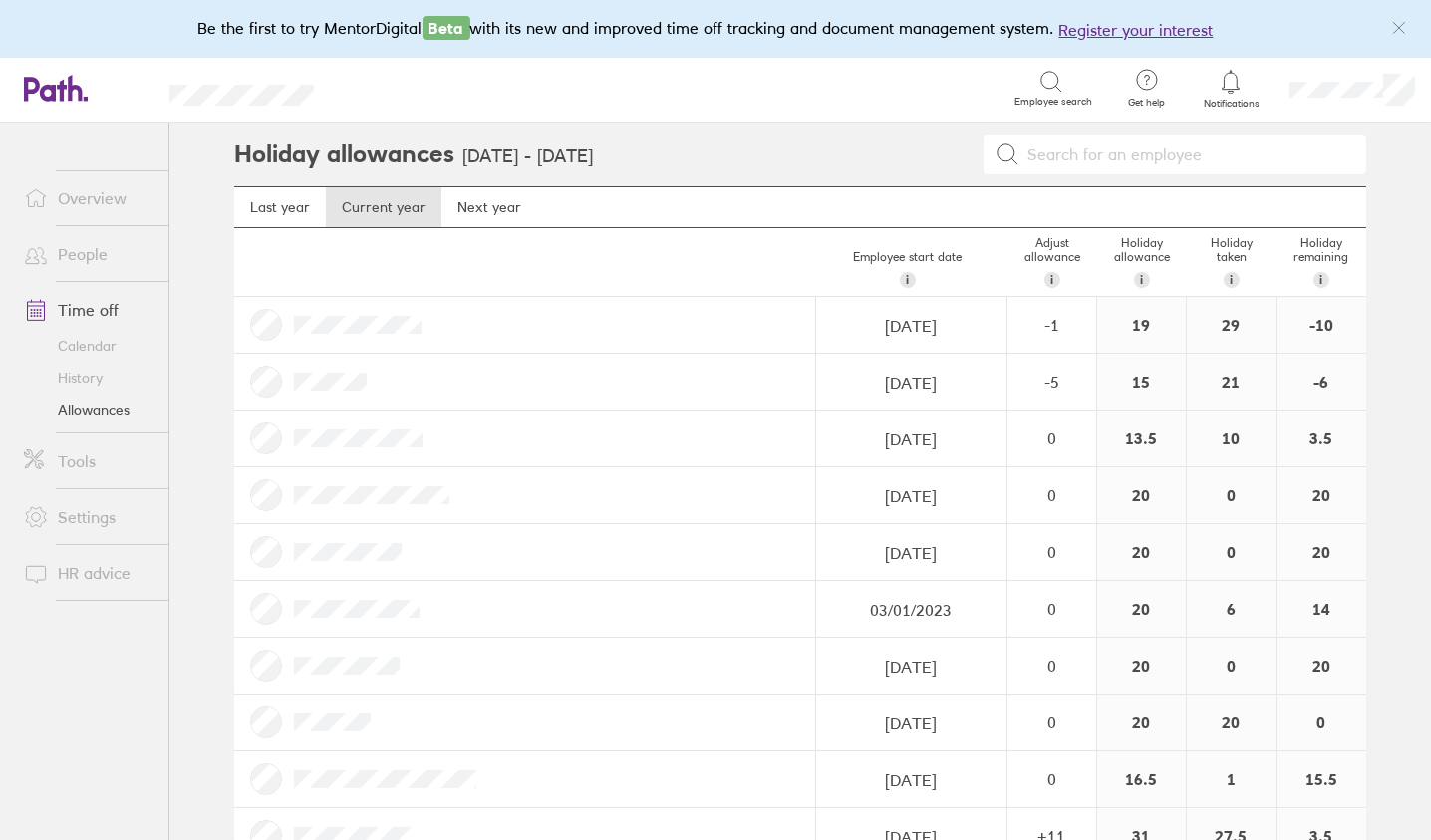 click on "Calendar" at bounding box center (88, 346) 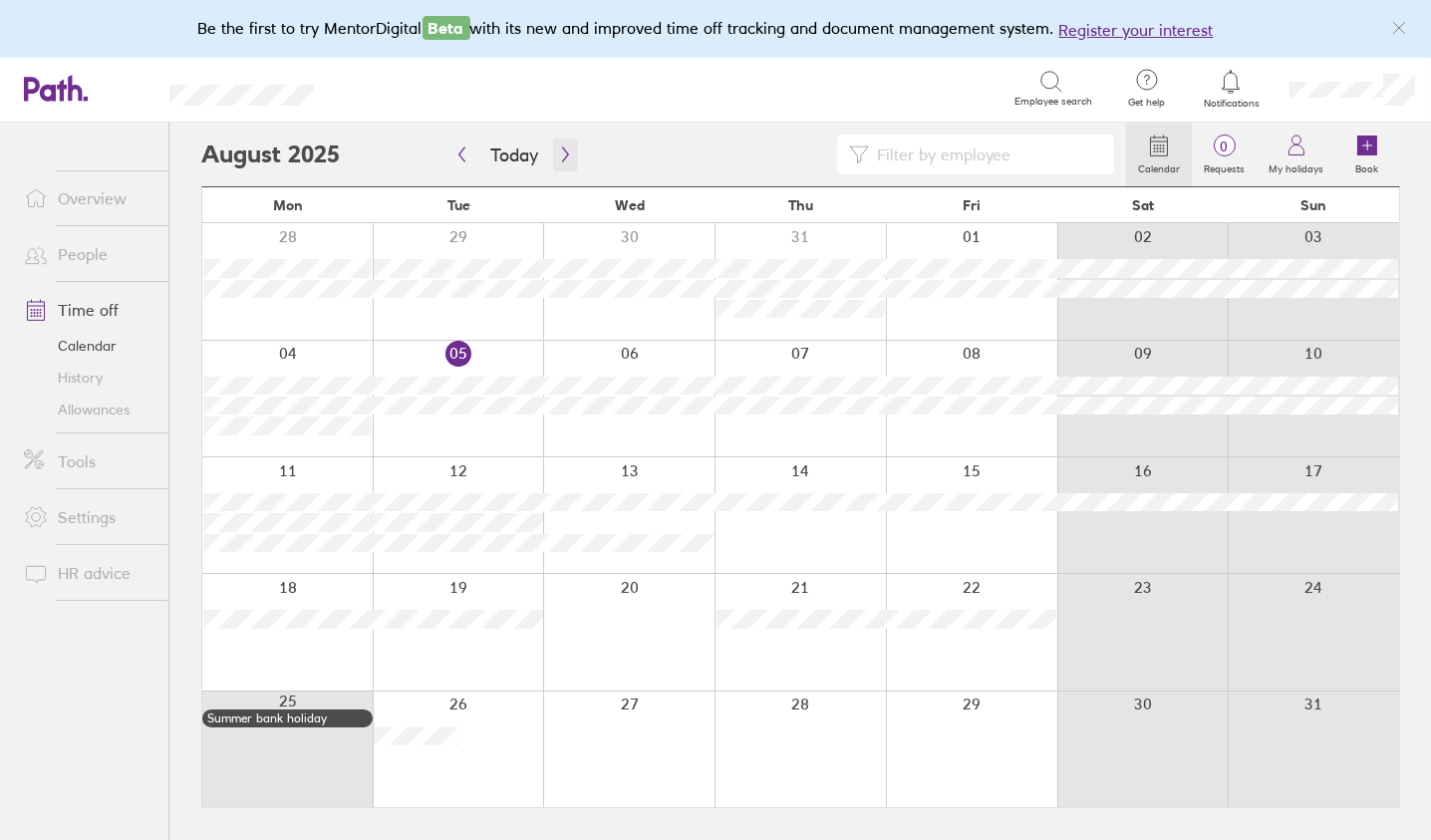 click 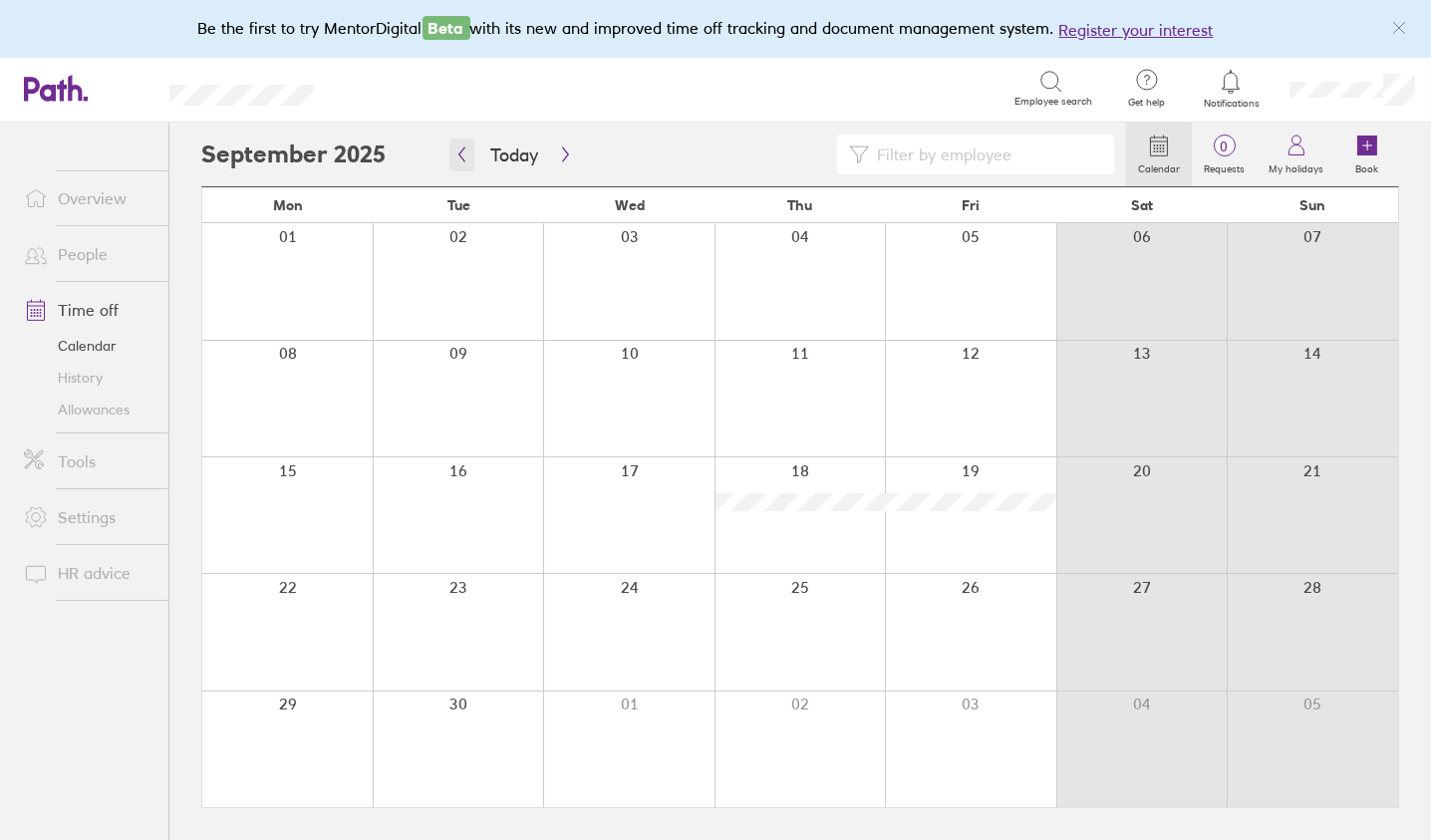 click 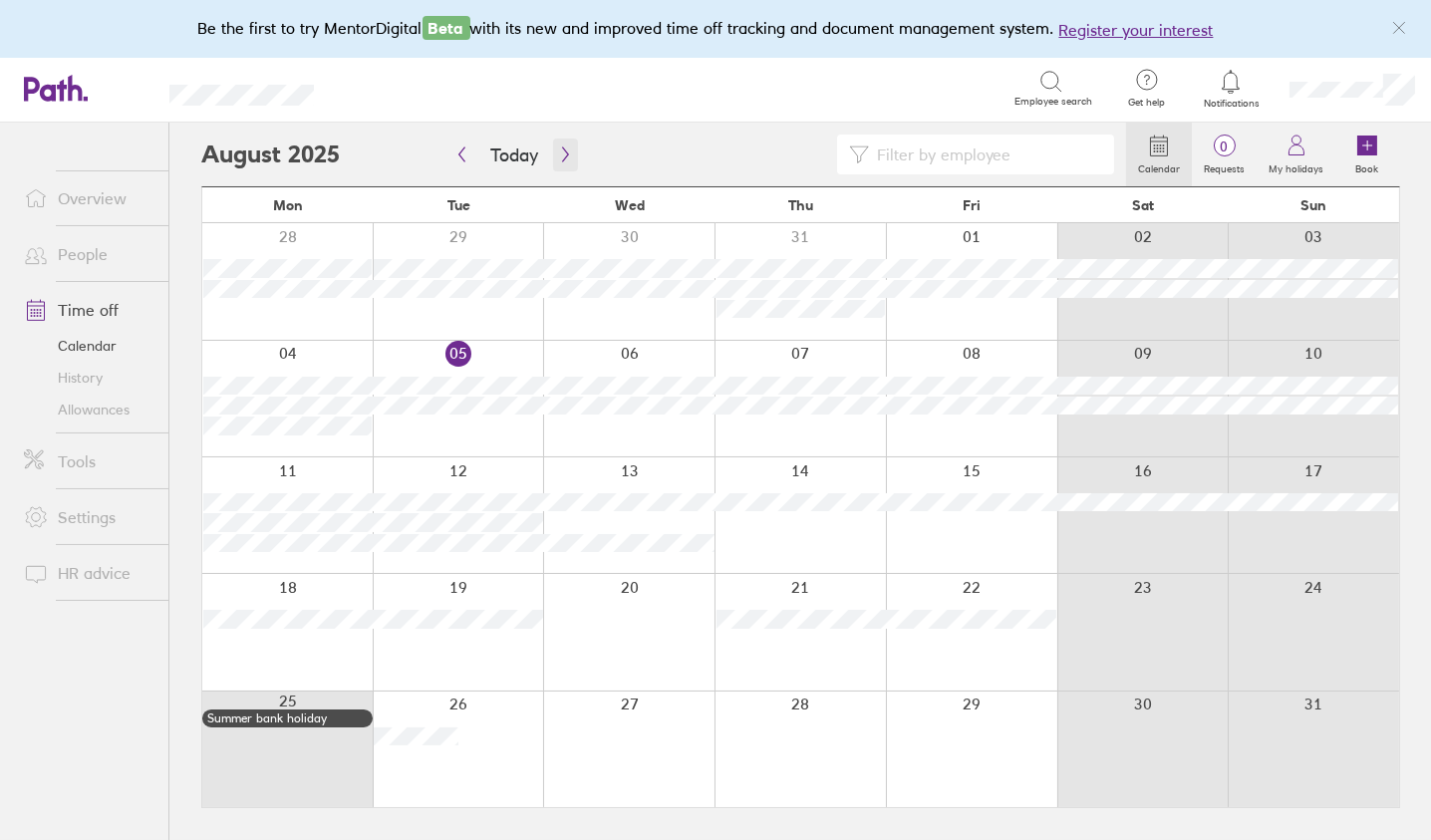 click 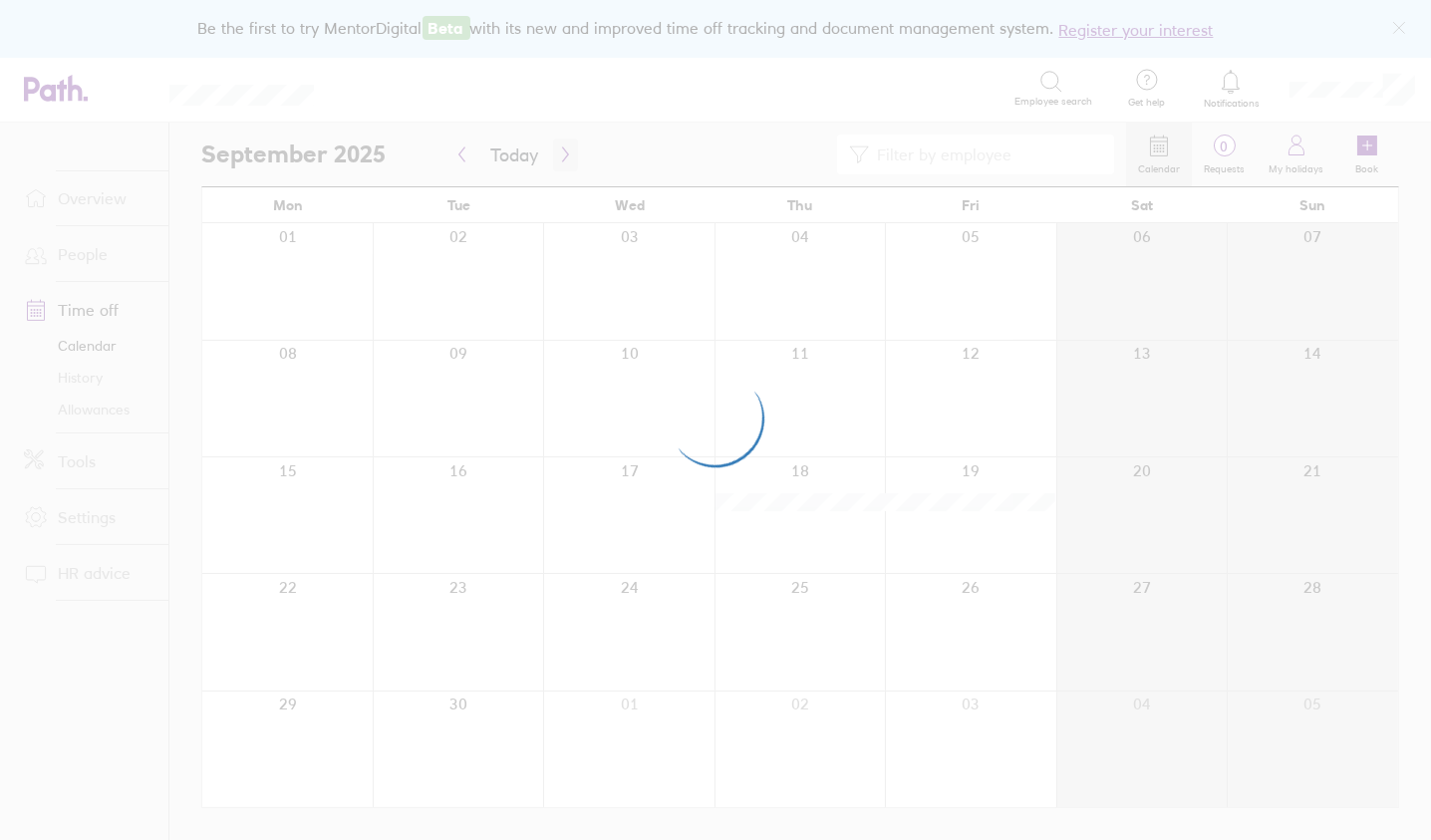 click at bounding box center [716, 420] 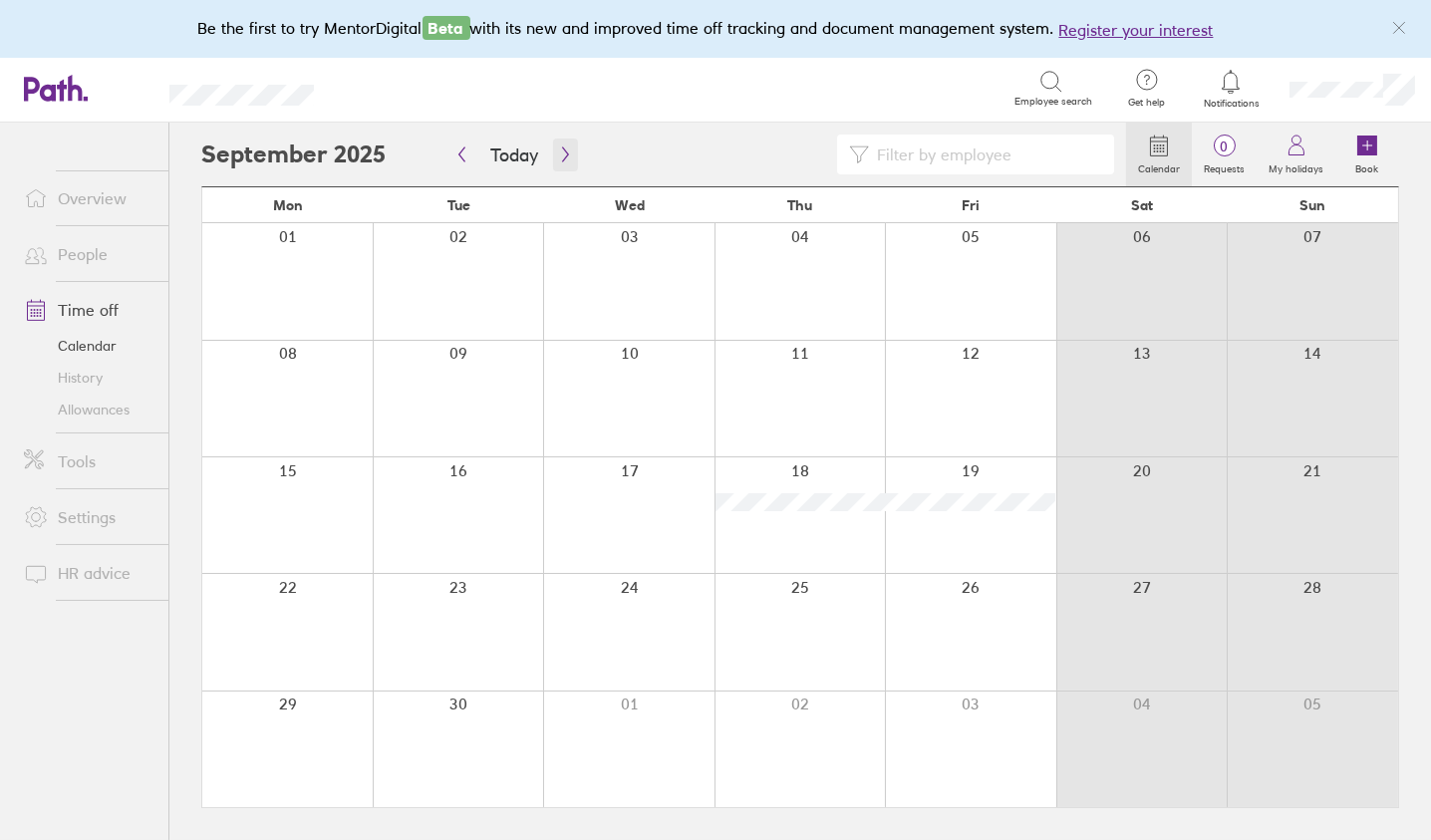 click 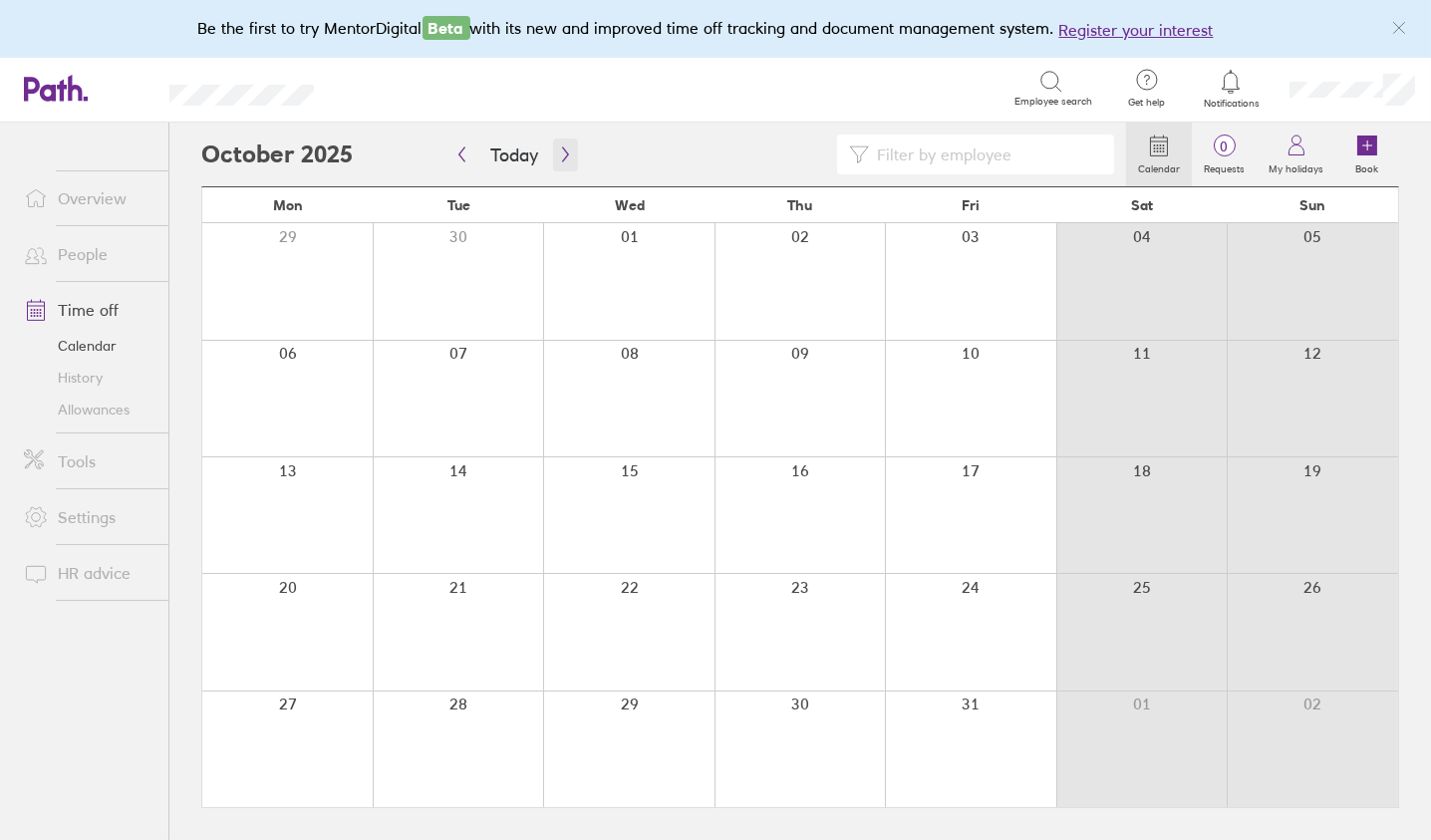 click 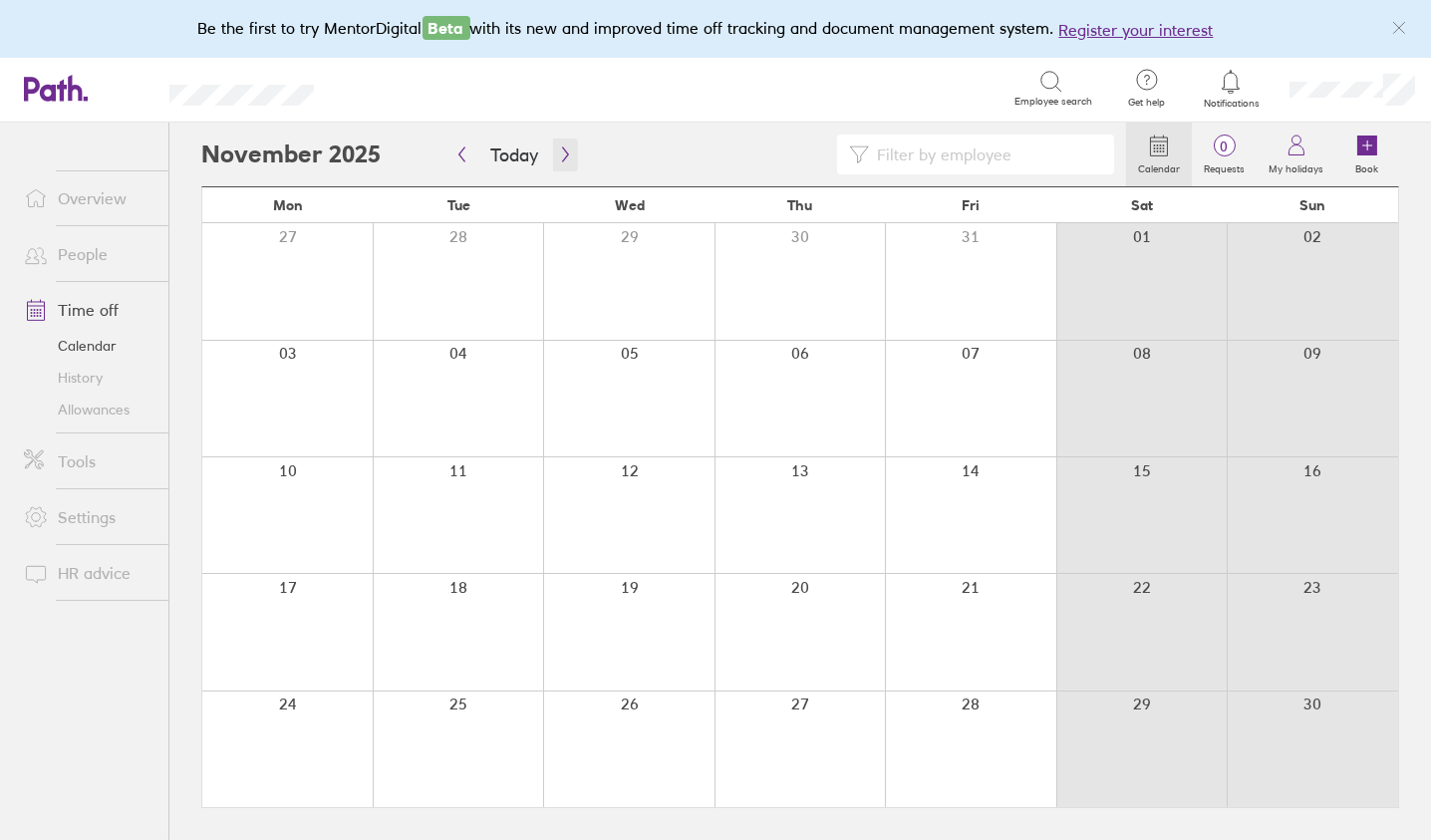 click 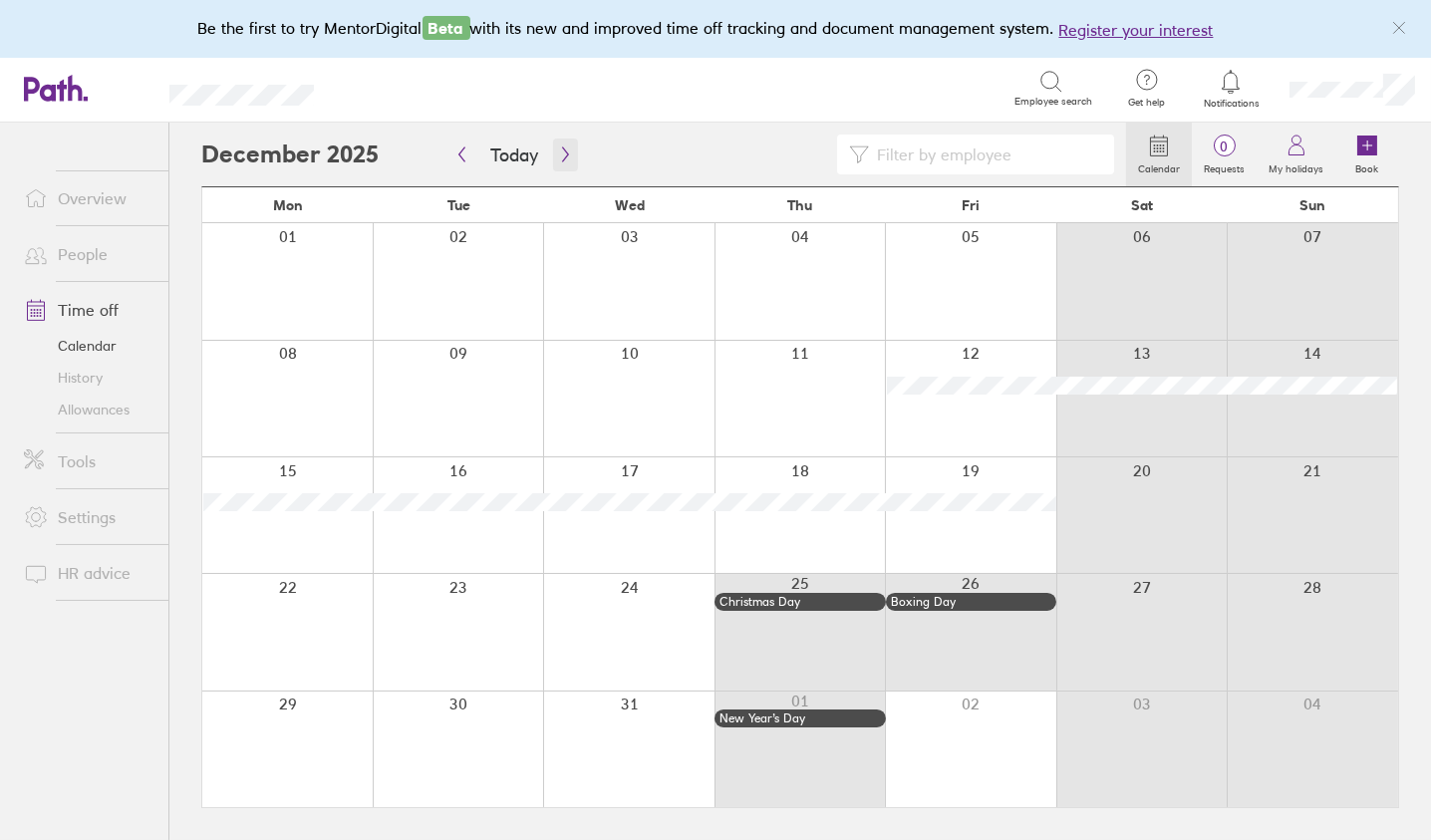 click 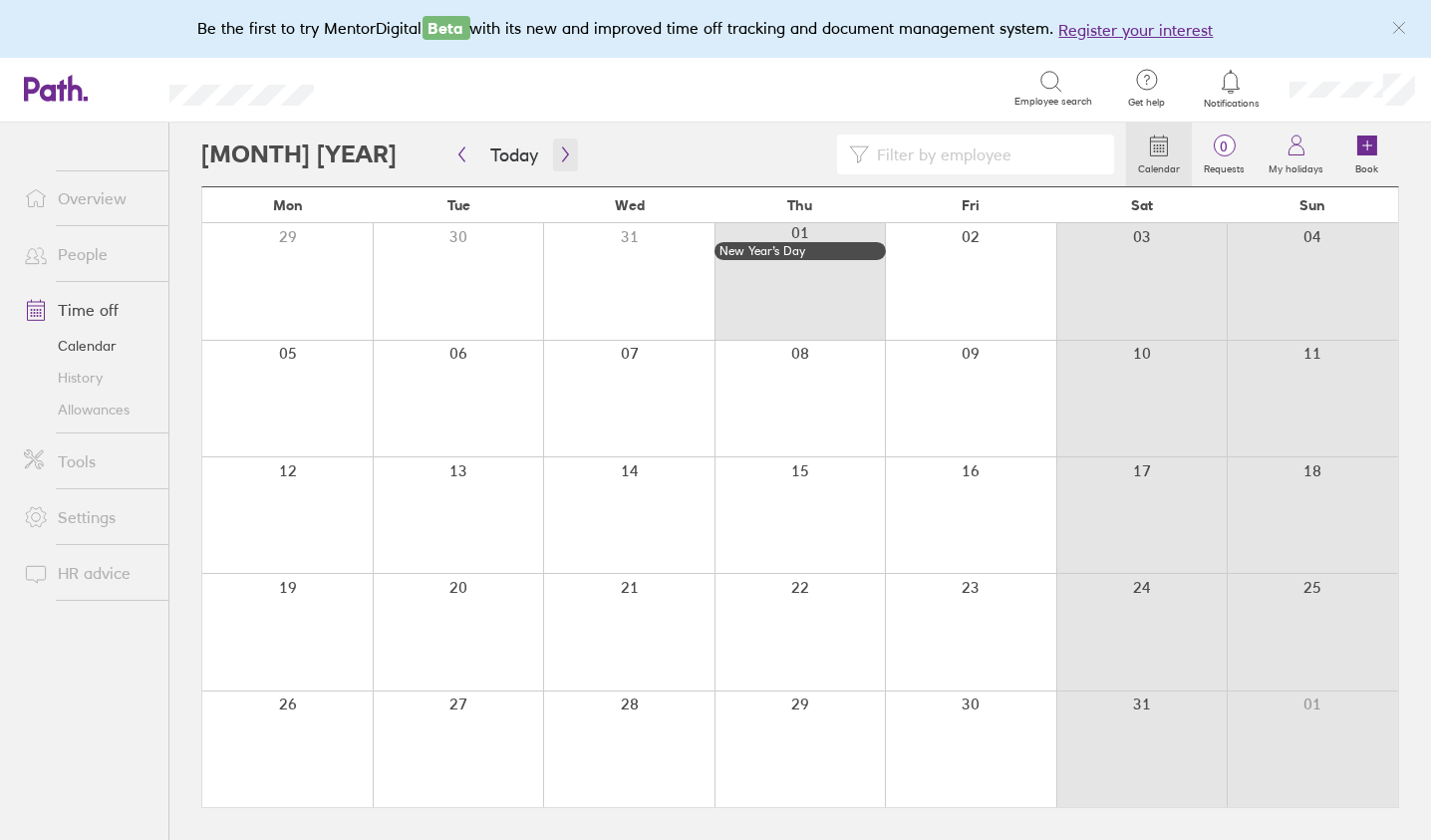 click 